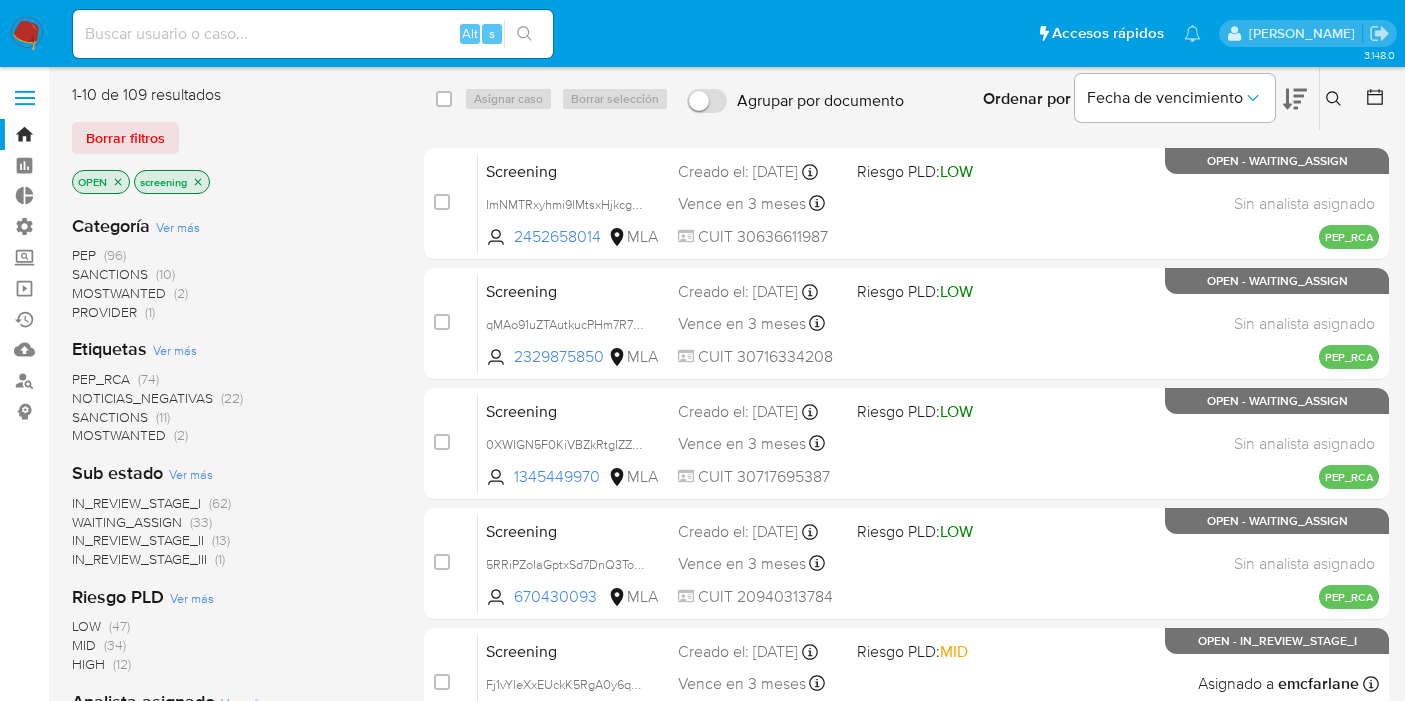 scroll, scrollTop: 0, scrollLeft: 0, axis: both 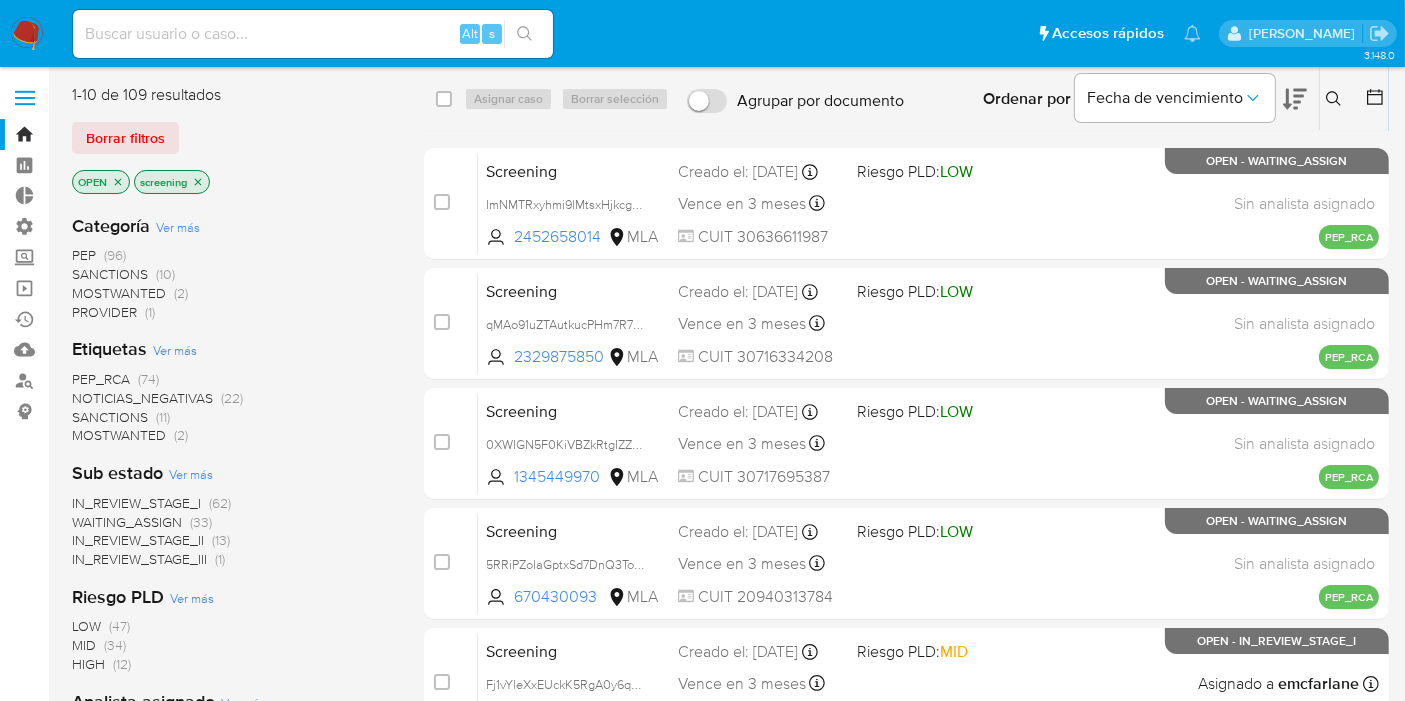 click on "Borrar filtros" at bounding box center [232, 138] 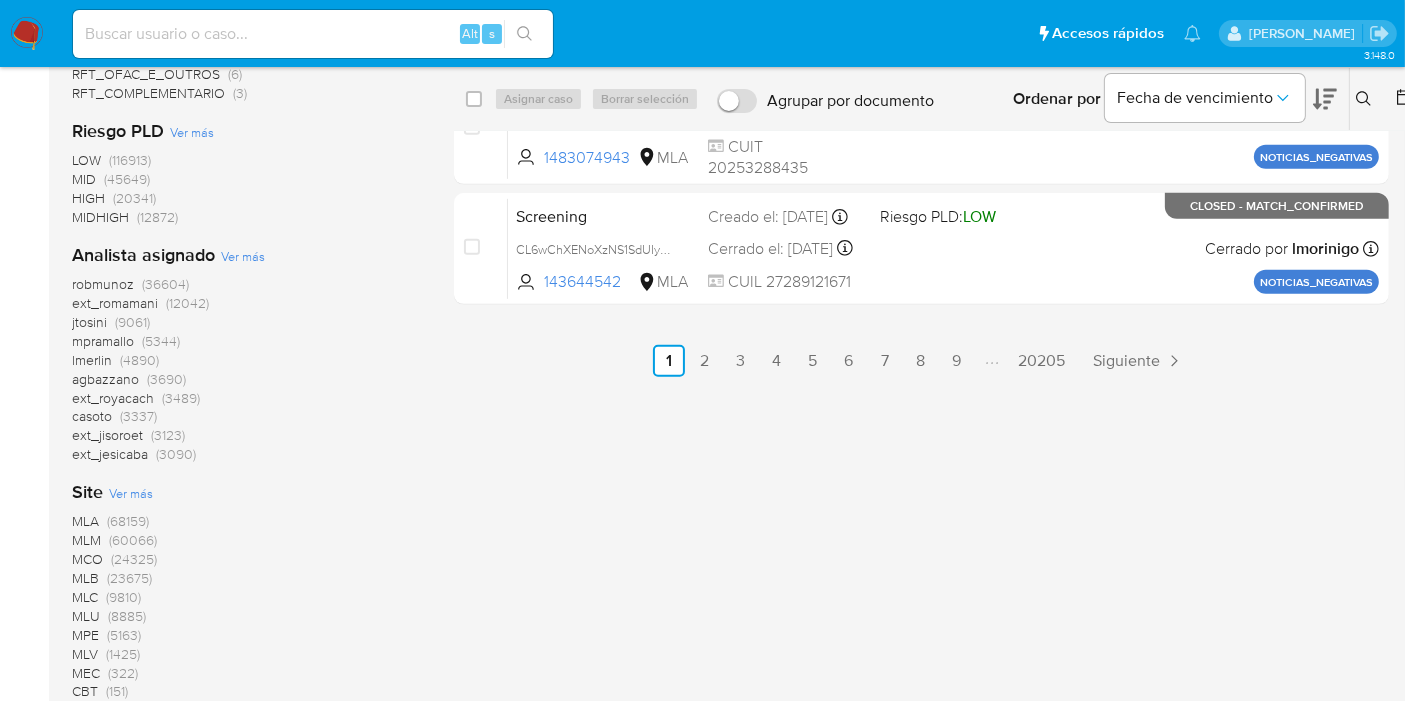 scroll, scrollTop: 1140, scrollLeft: 0, axis: vertical 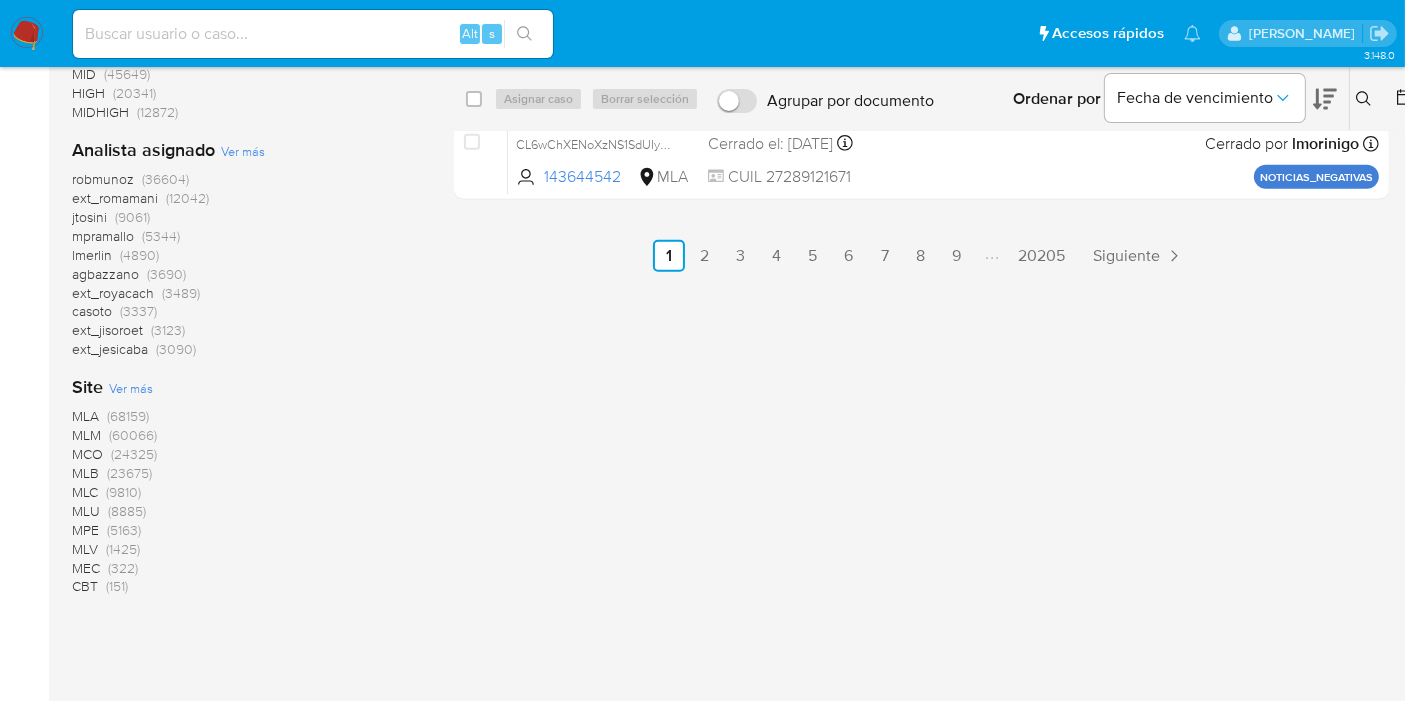 click on "MLB" at bounding box center [85, 473] 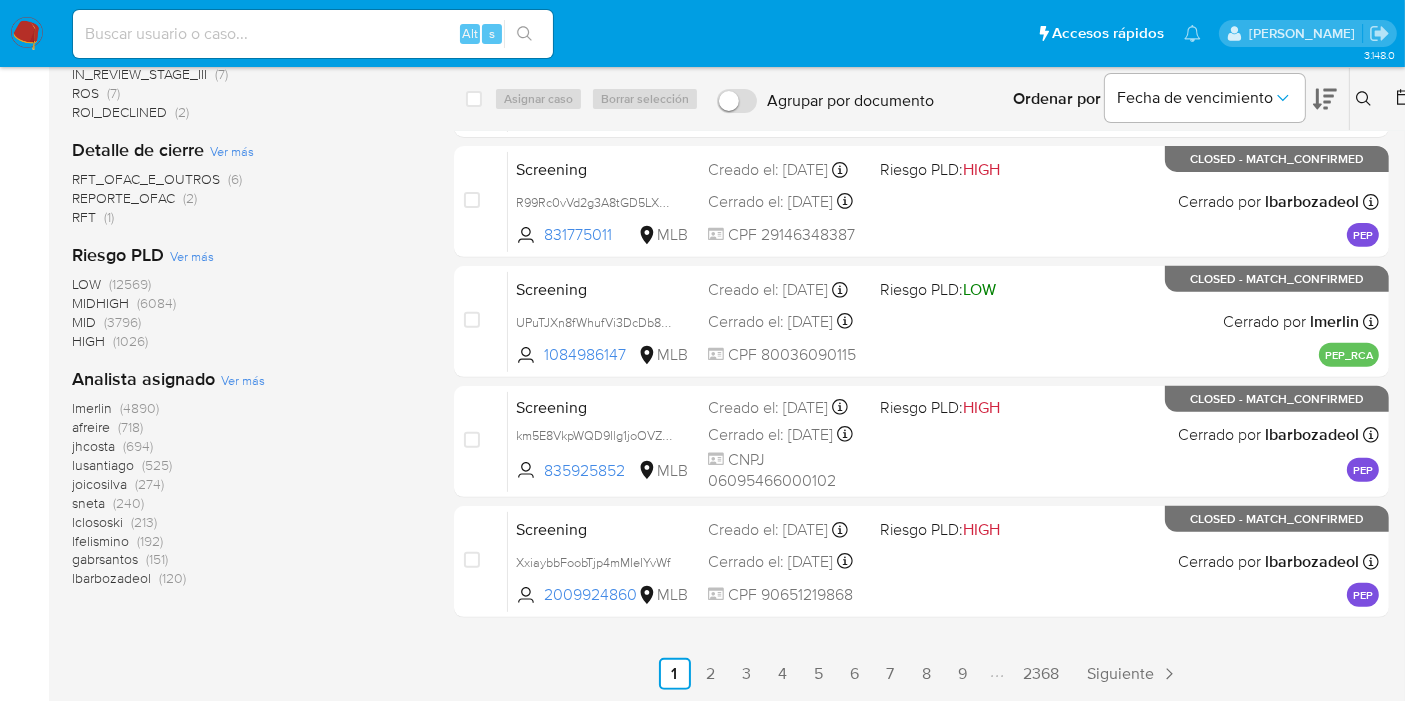scroll, scrollTop: 109, scrollLeft: 0, axis: vertical 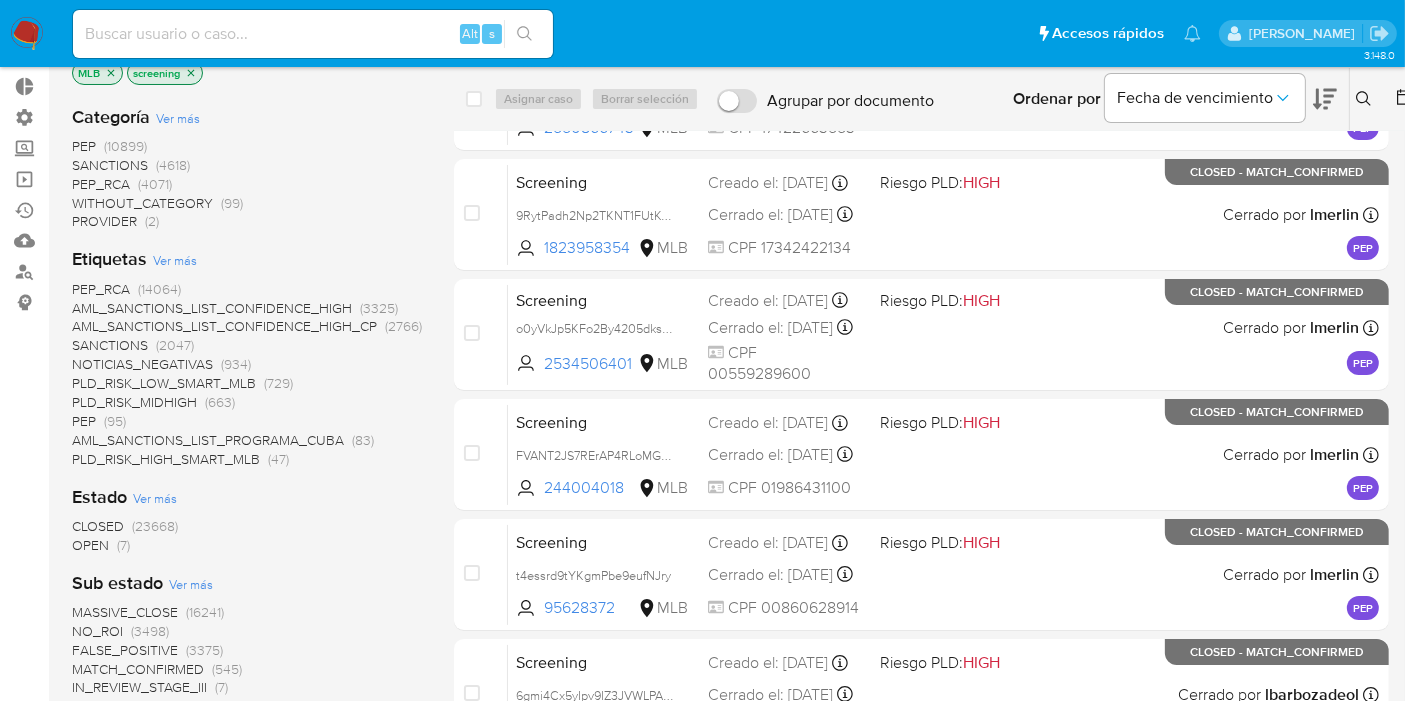 click 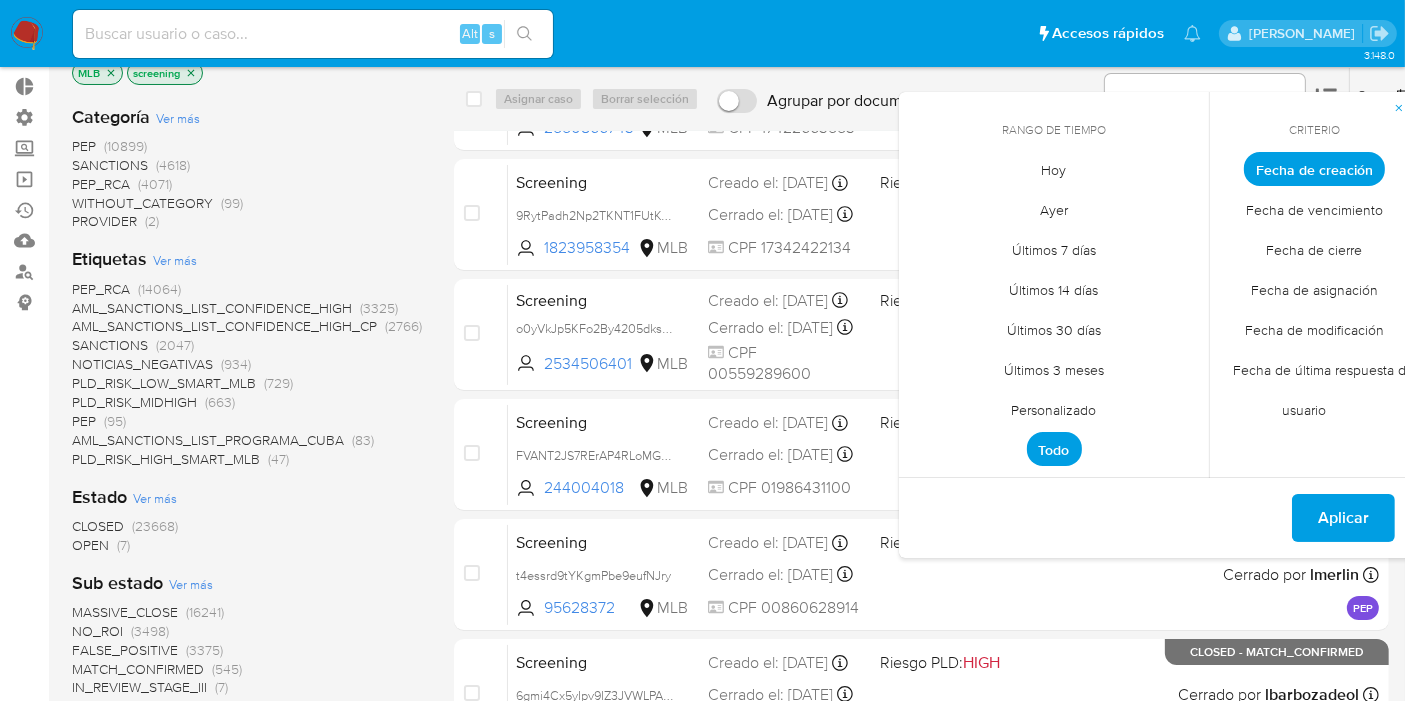 click on "Hoy" at bounding box center (1054, 170) 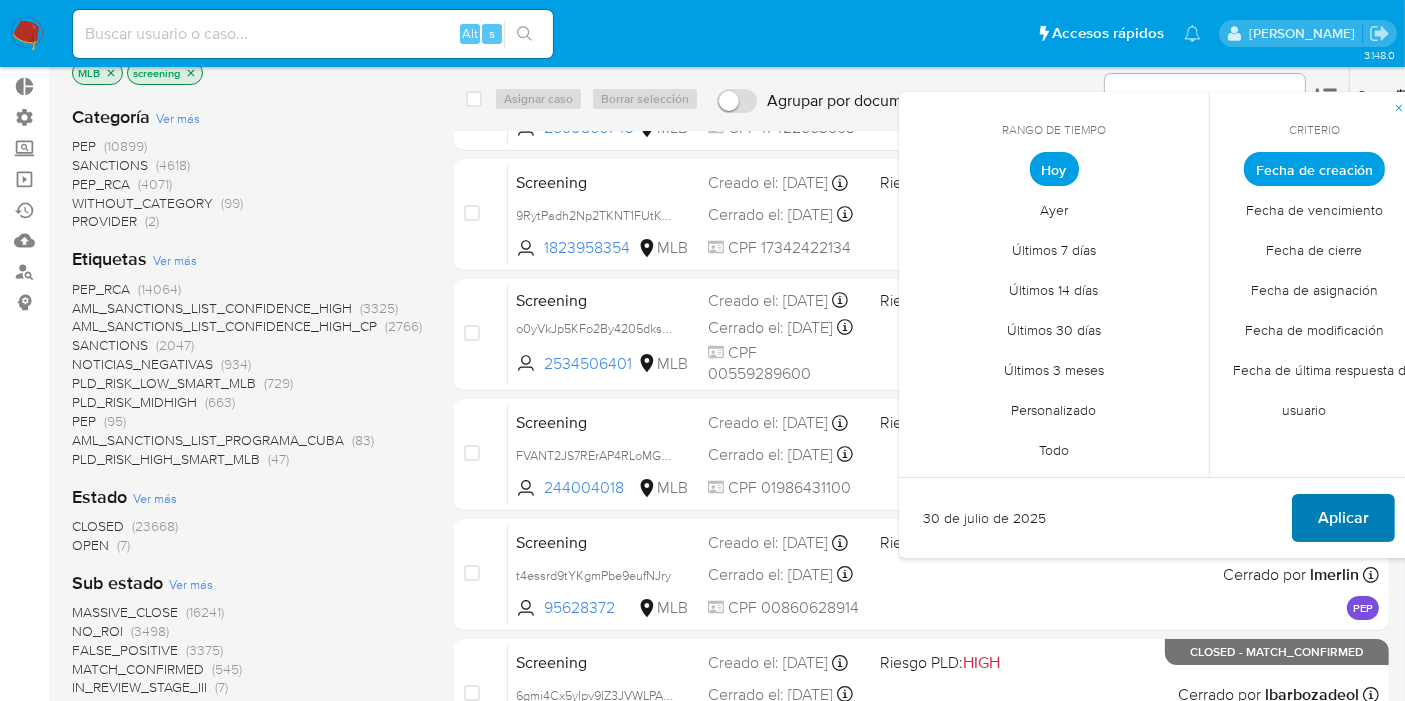 click on "Aplicar" at bounding box center [1343, 518] 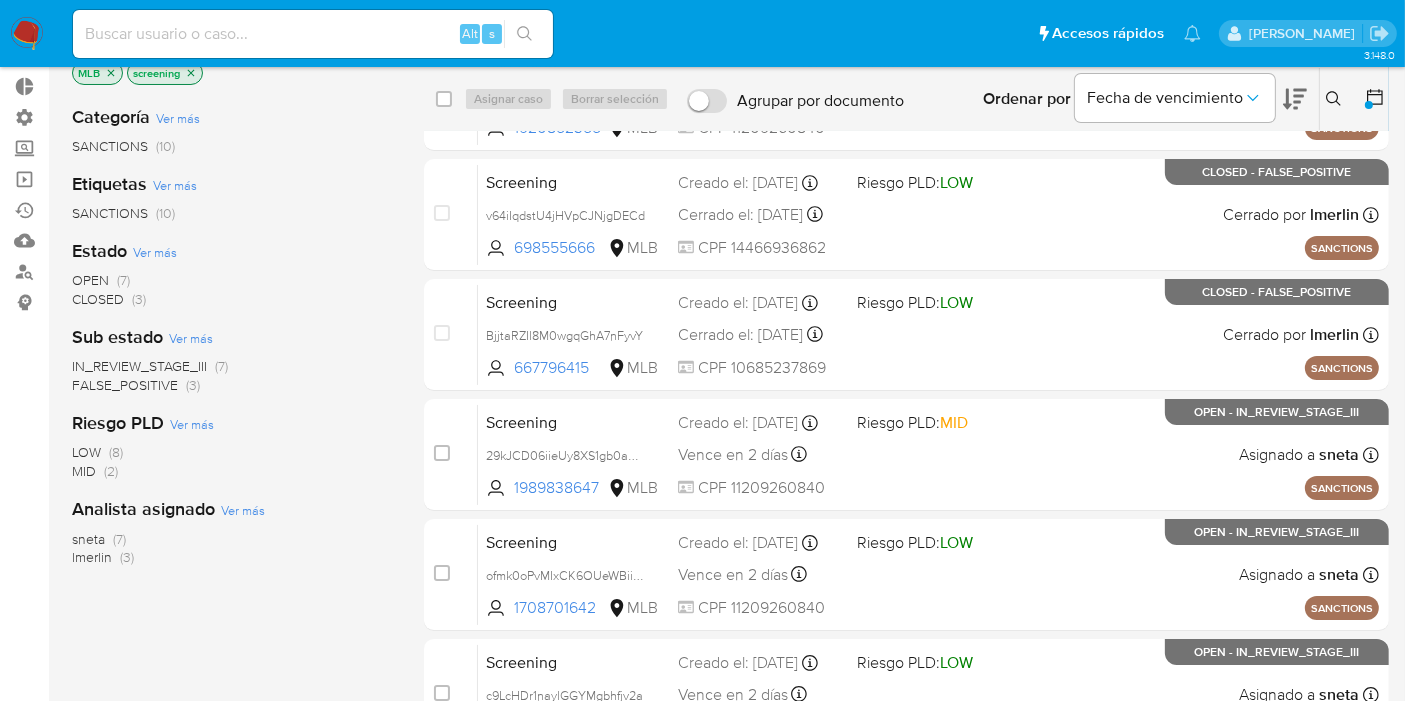 scroll, scrollTop: 34, scrollLeft: 0, axis: vertical 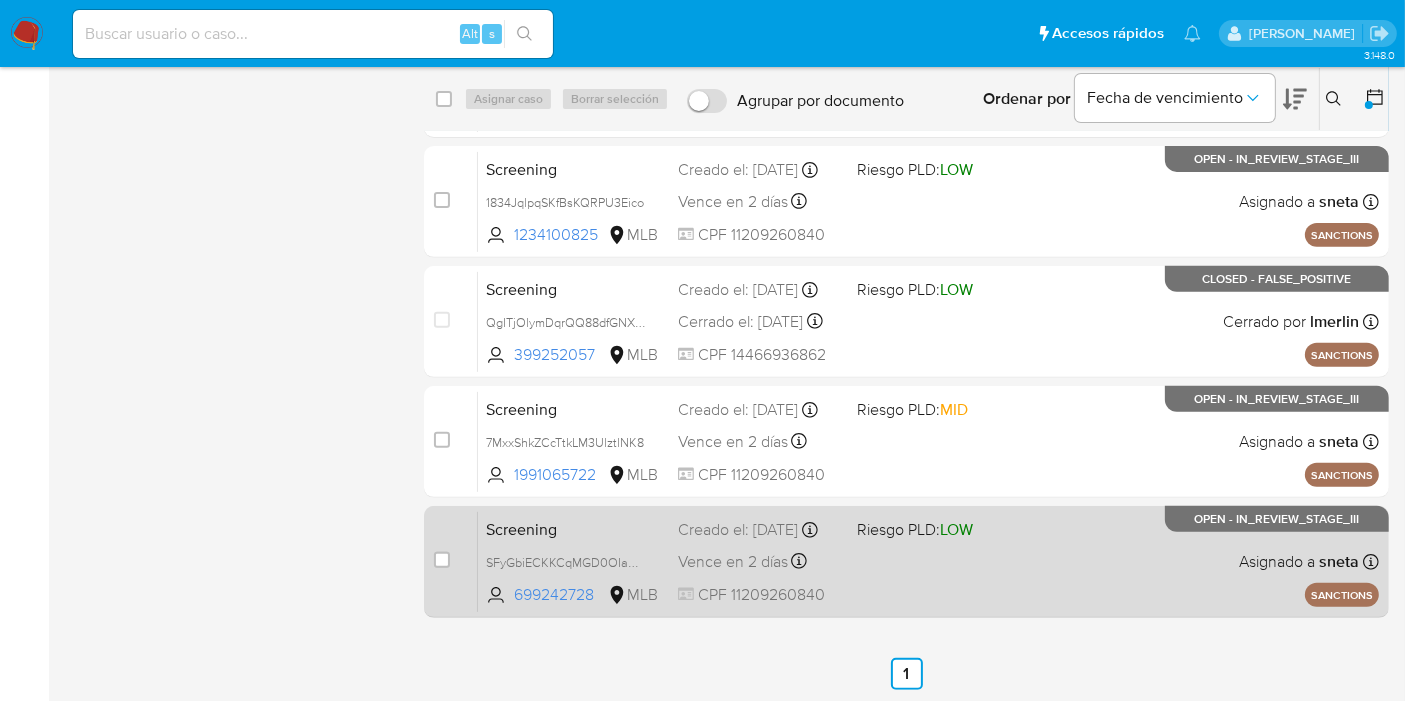 click on "Screening" at bounding box center (574, 528) 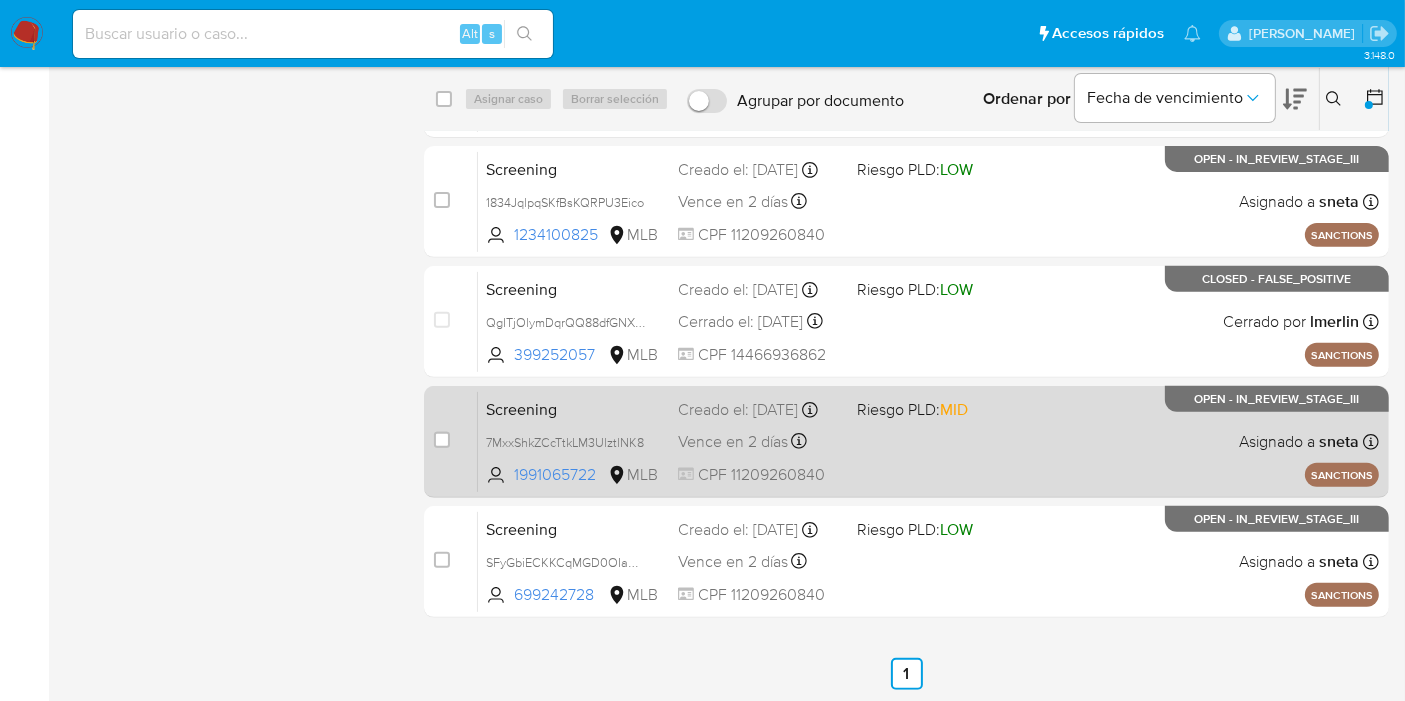 click on "Screening 7MxxShkZCcTtkLM3UlztlNK8 1991065722 MLB Riesgo PLD:  MID Creado el: 30/07/2025   Creado el: 30/07/2025 15:38:48 Vence en 2 días   Vence el 01/08/2025 15:38:48 CPF   11209260840 Asignado a   sneta   Asignado el: 30/07/2025 15:51:31 SANCTIONS OPEN - IN_REVIEW_STAGE_III" at bounding box center [928, 441] 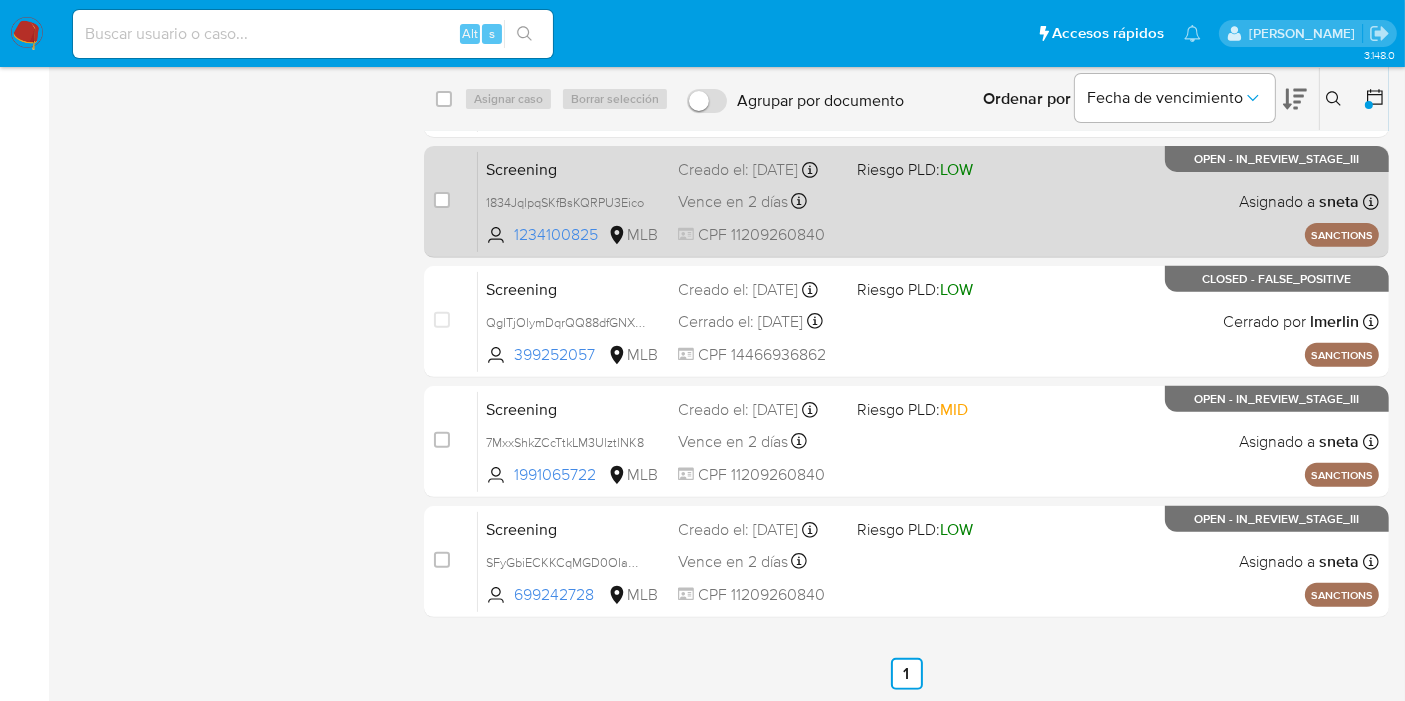 click on "Screening" at bounding box center [574, 168] 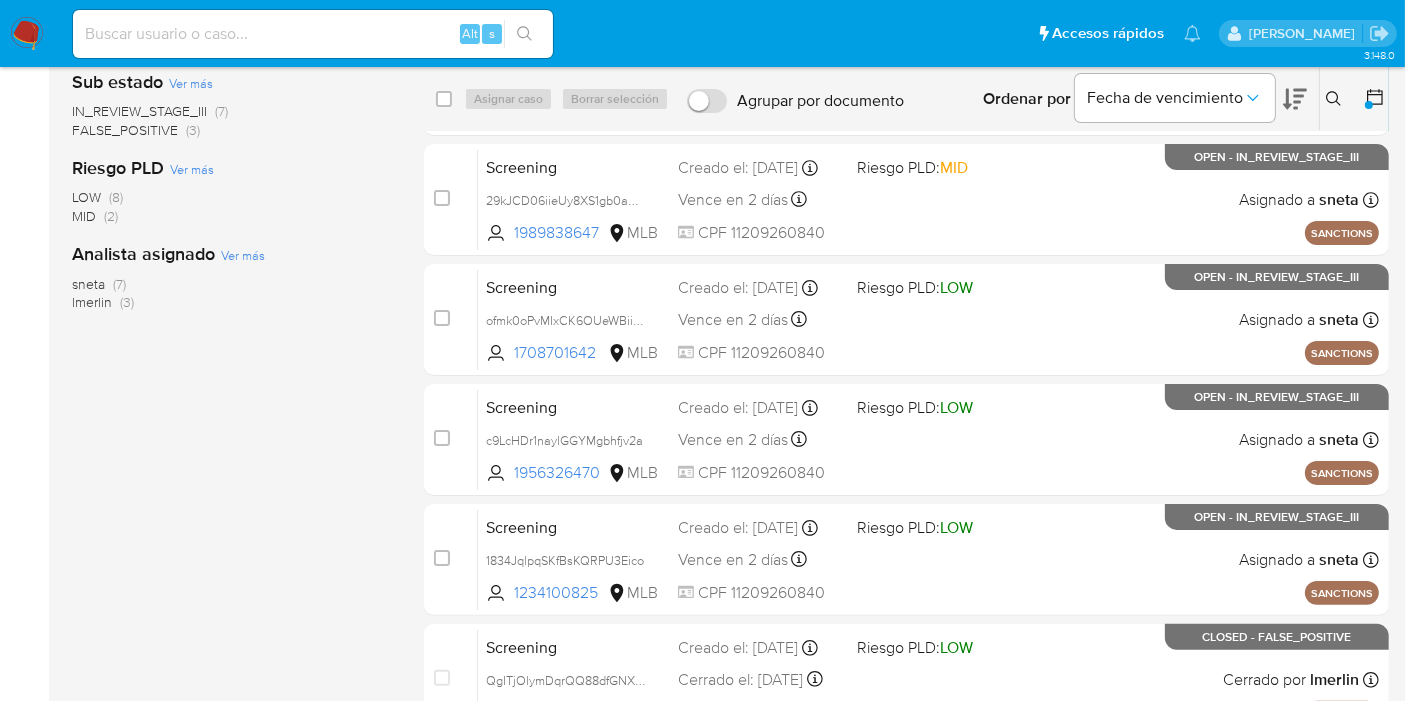 scroll, scrollTop: 350, scrollLeft: 0, axis: vertical 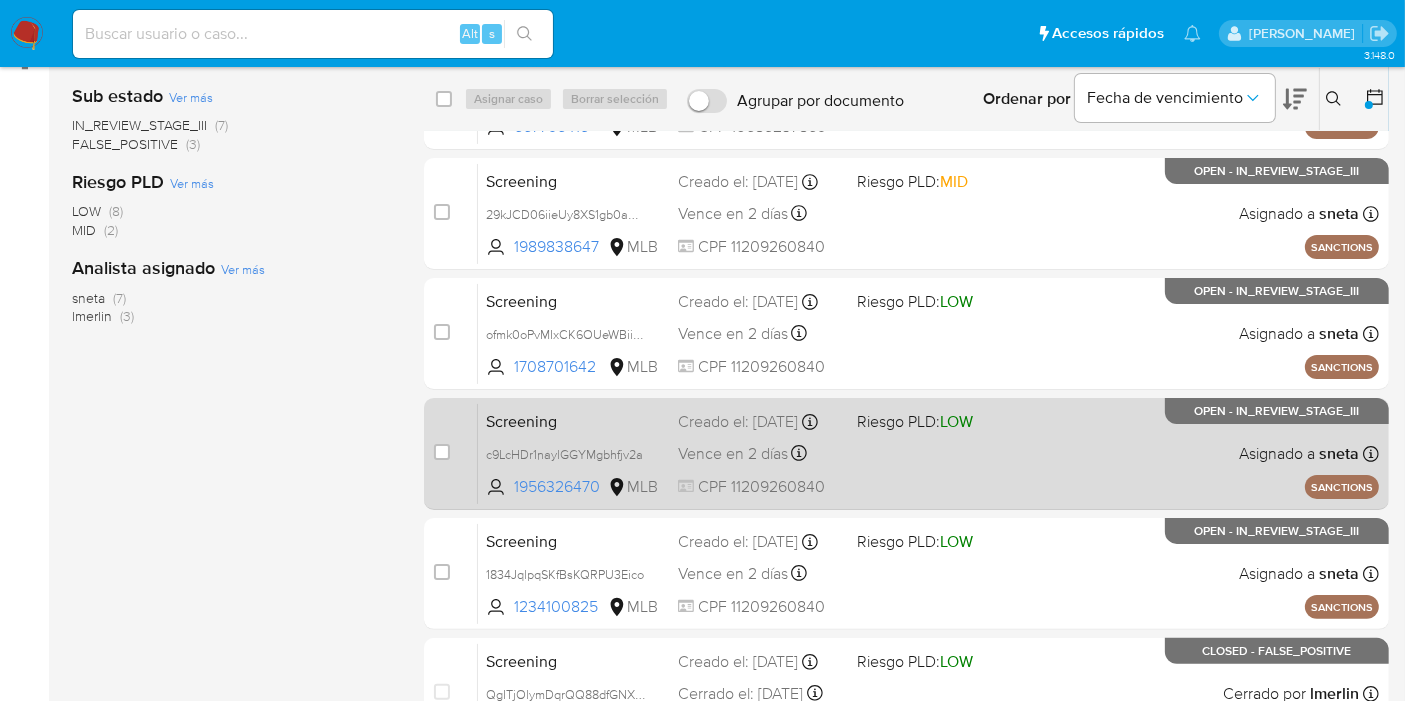 click on "Screening" at bounding box center [574, 420] 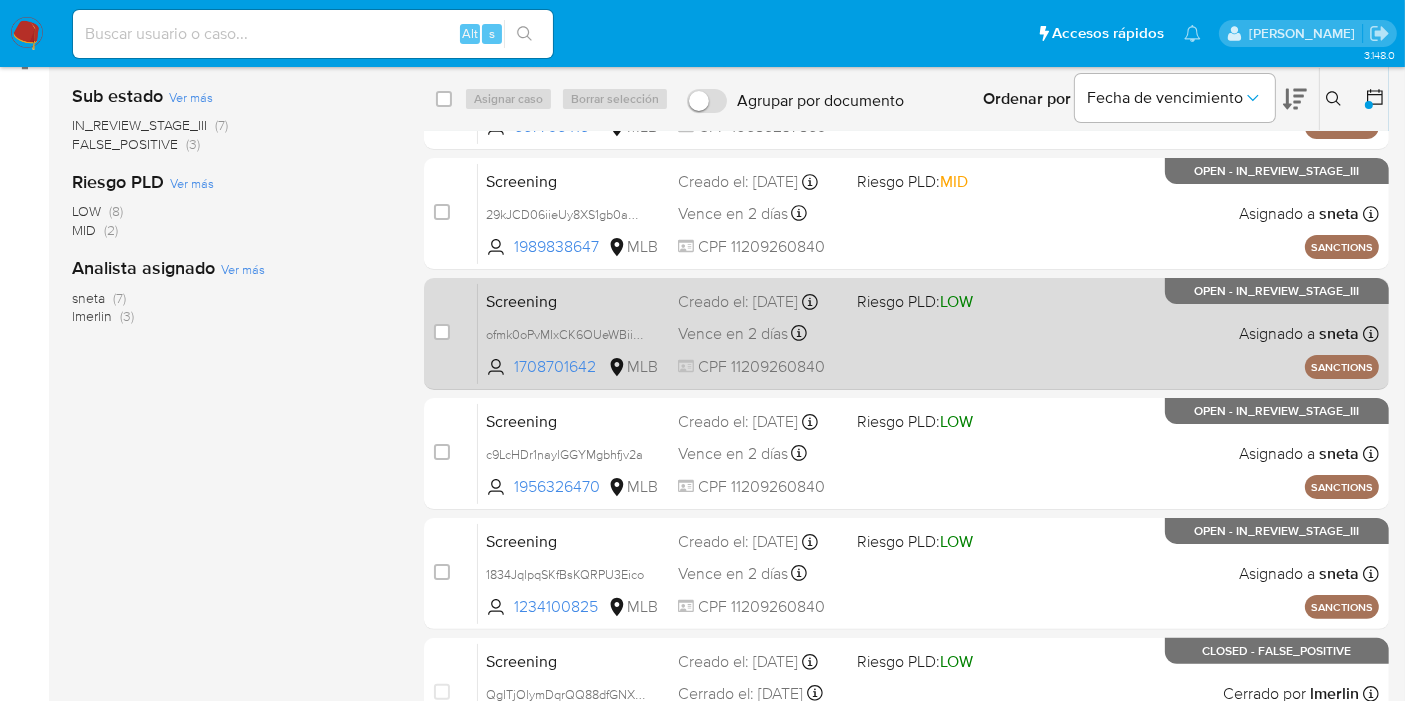 click on "Screening" at bounding box center (574, 300) 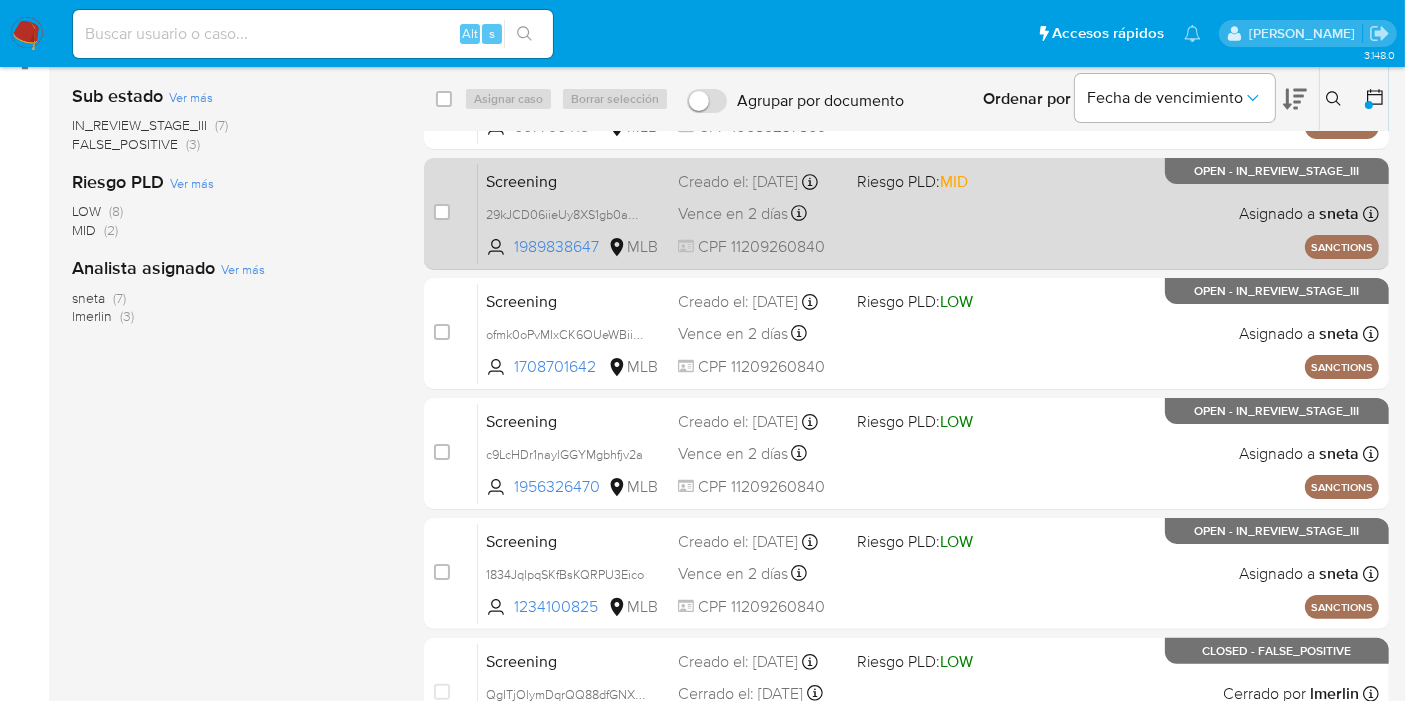 click on "Screening" at bounding box center [574, 180] 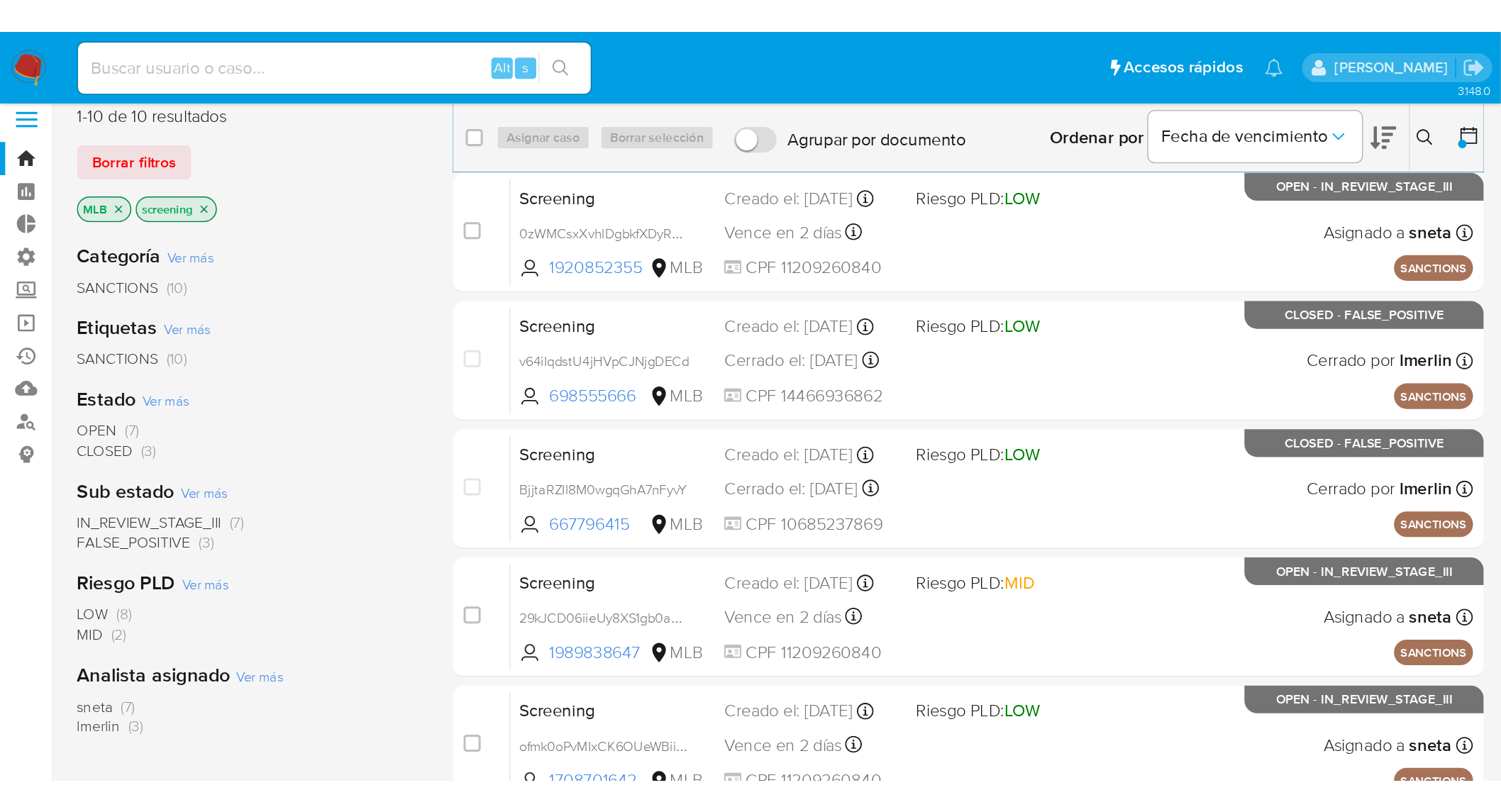 scroll, scrollTop: 0, scrollLeft: 0, axis: both 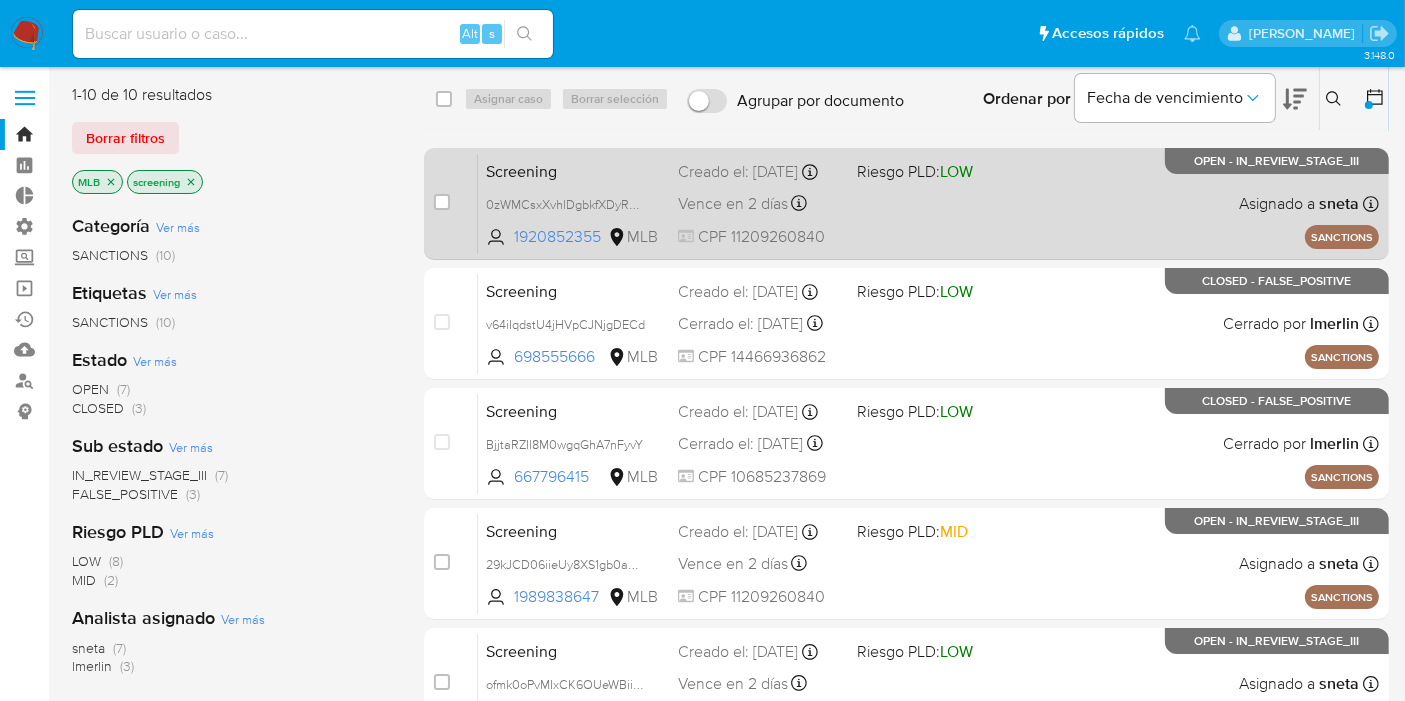 click on "Screening" at bounding box center [574, 170] 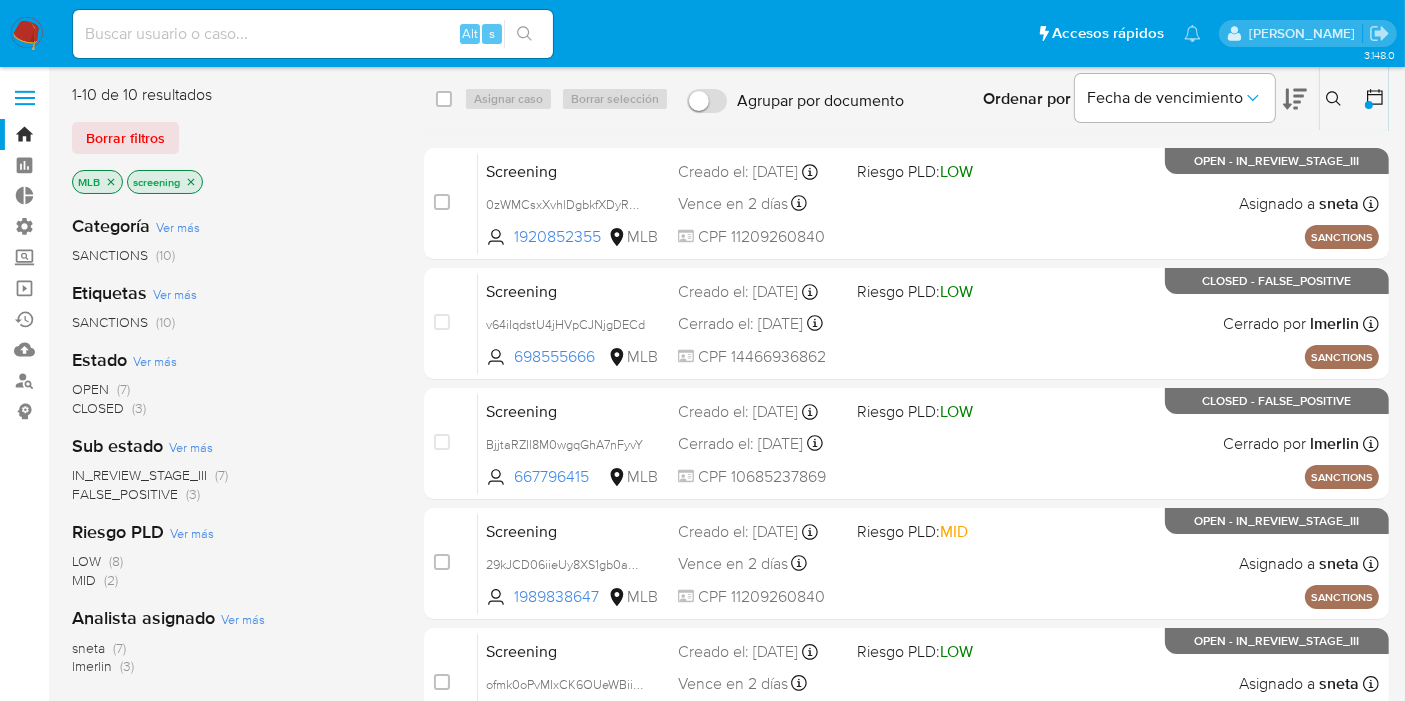 click 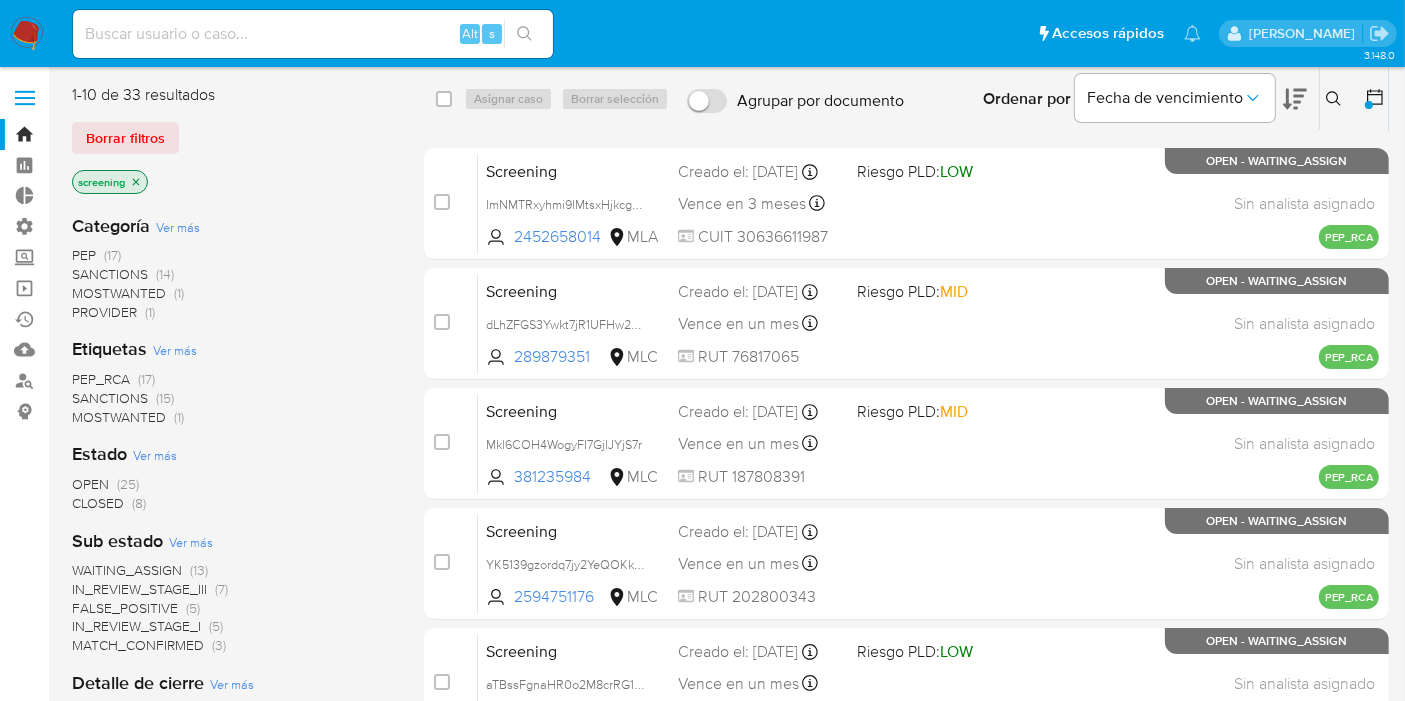 click on "Borrar filtros" at bounding box center [232, 138] 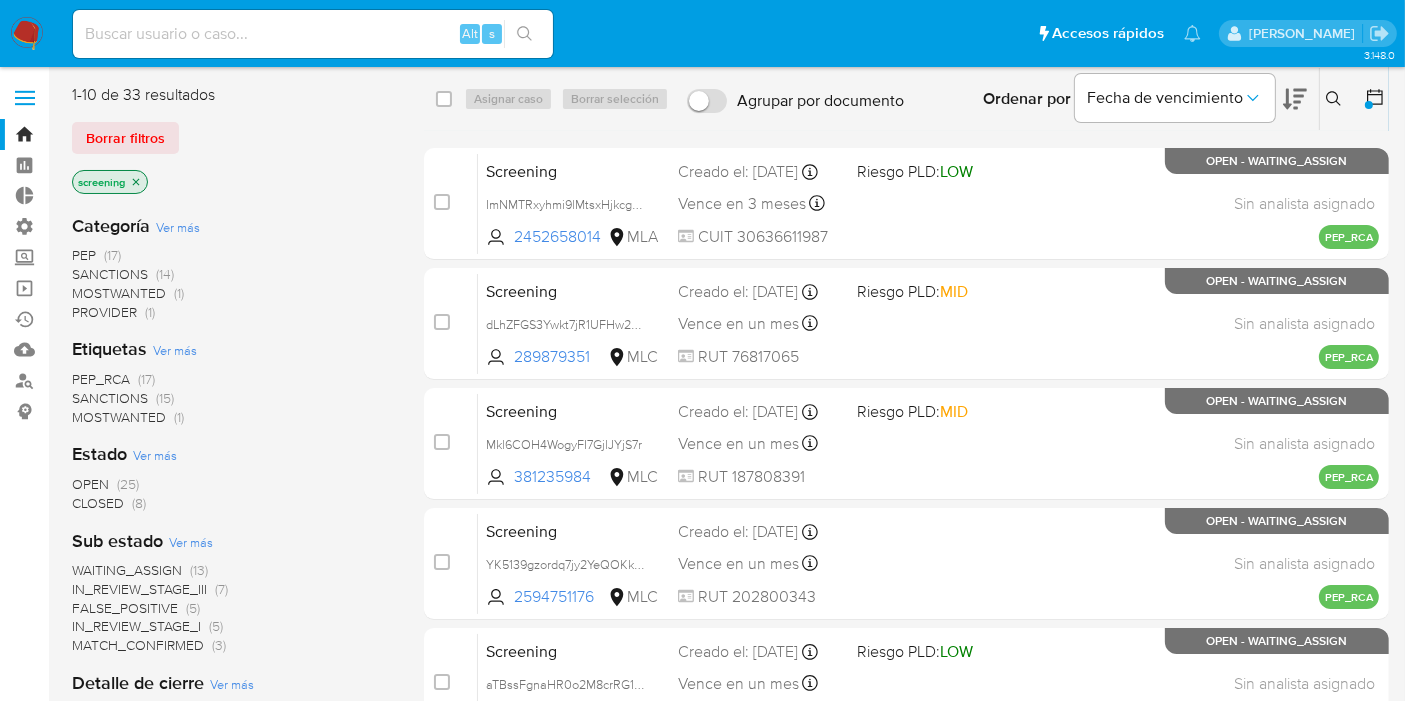 click on "Borrar filtros" at bounding box center [232, 138] 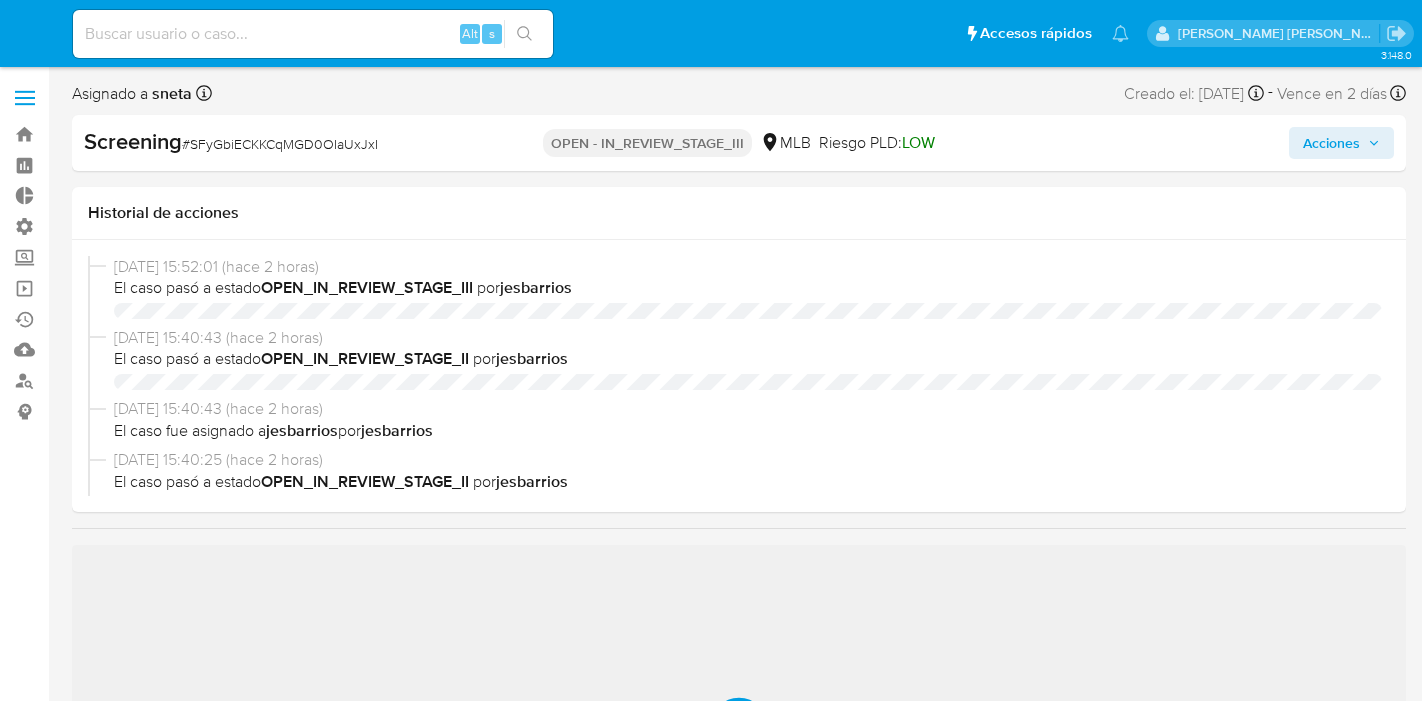 select on "10" 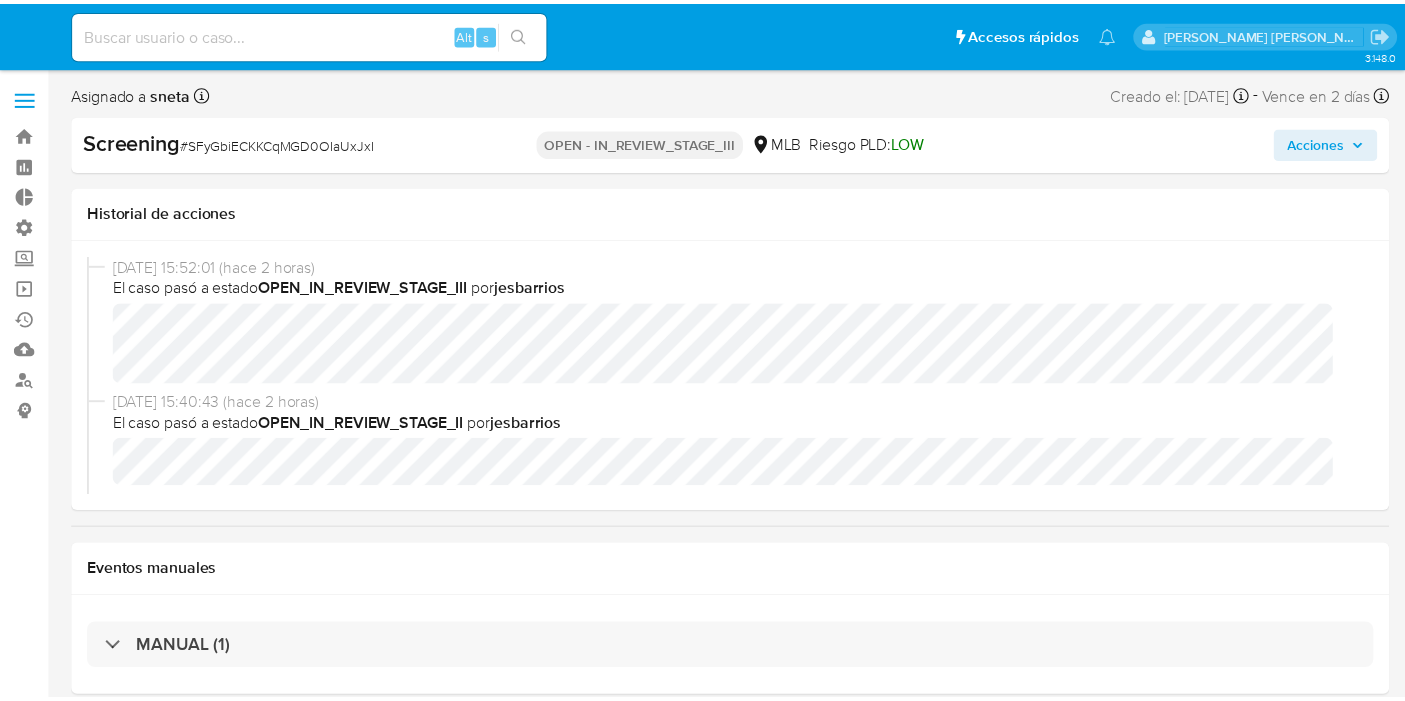 scroll, scrollTop: 0, scrollLeft: 0, axis: both 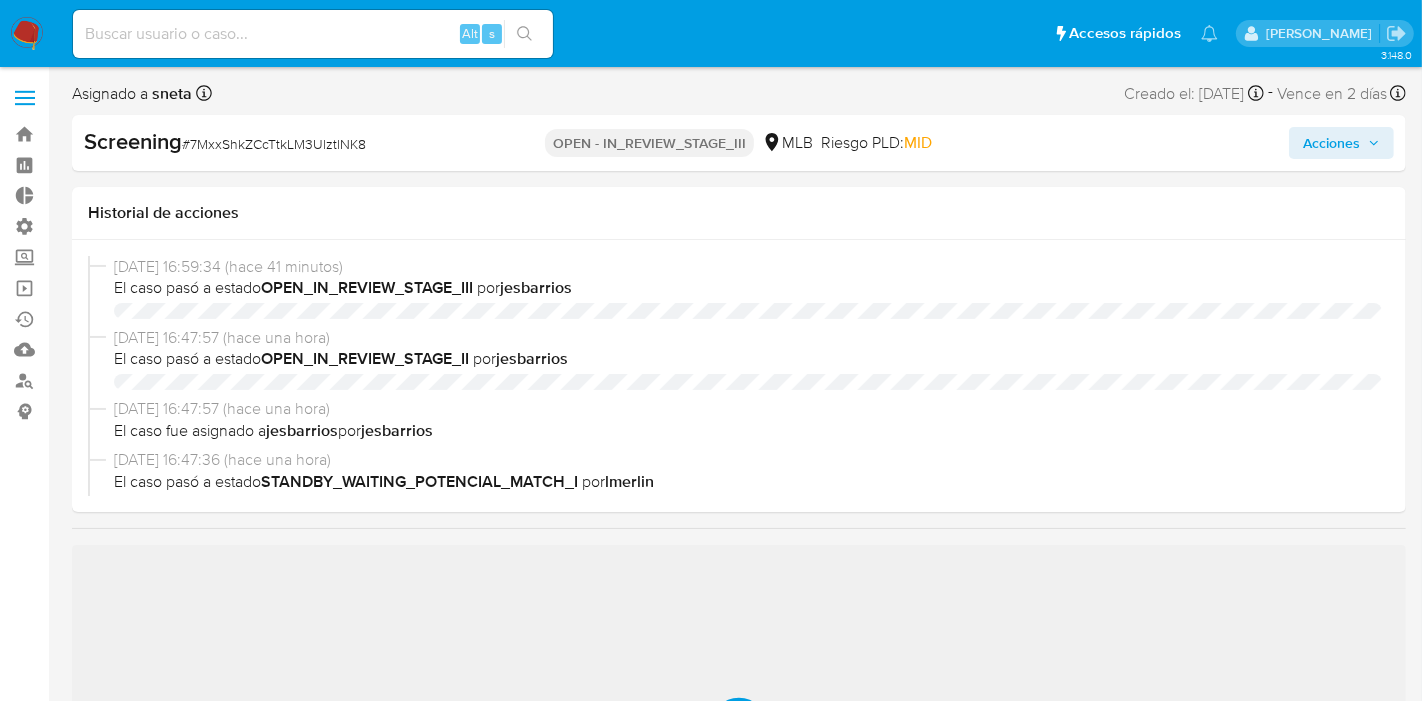 select on "10" 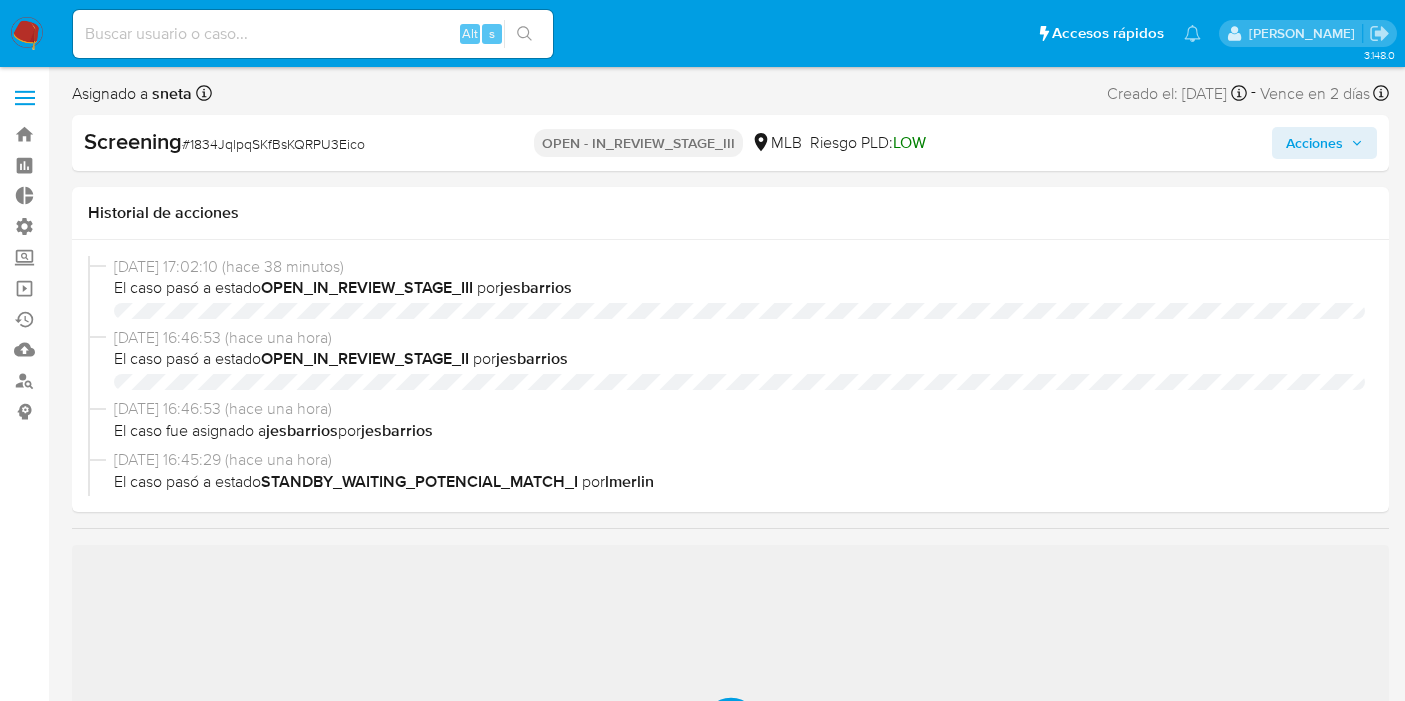 select on "10" 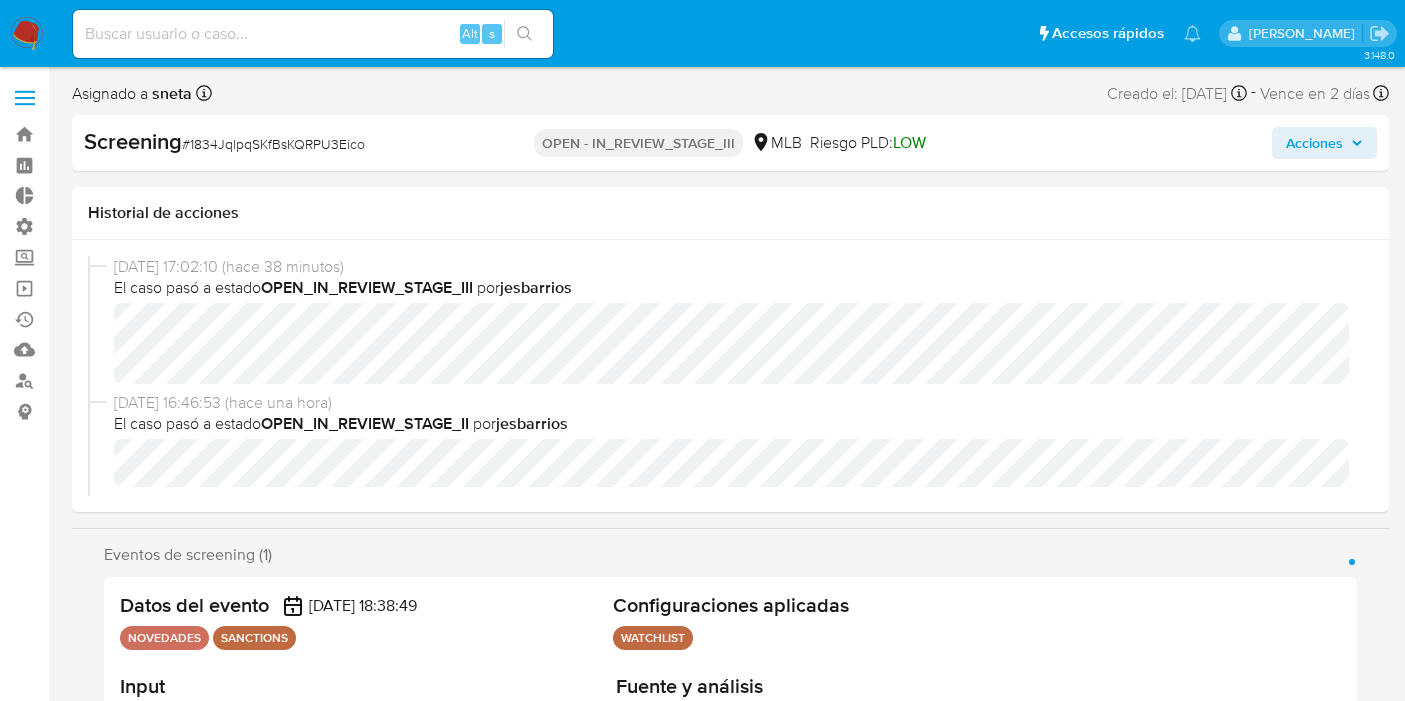 scroll, scrollTop: 0, scrollLeft: 0, axis: both 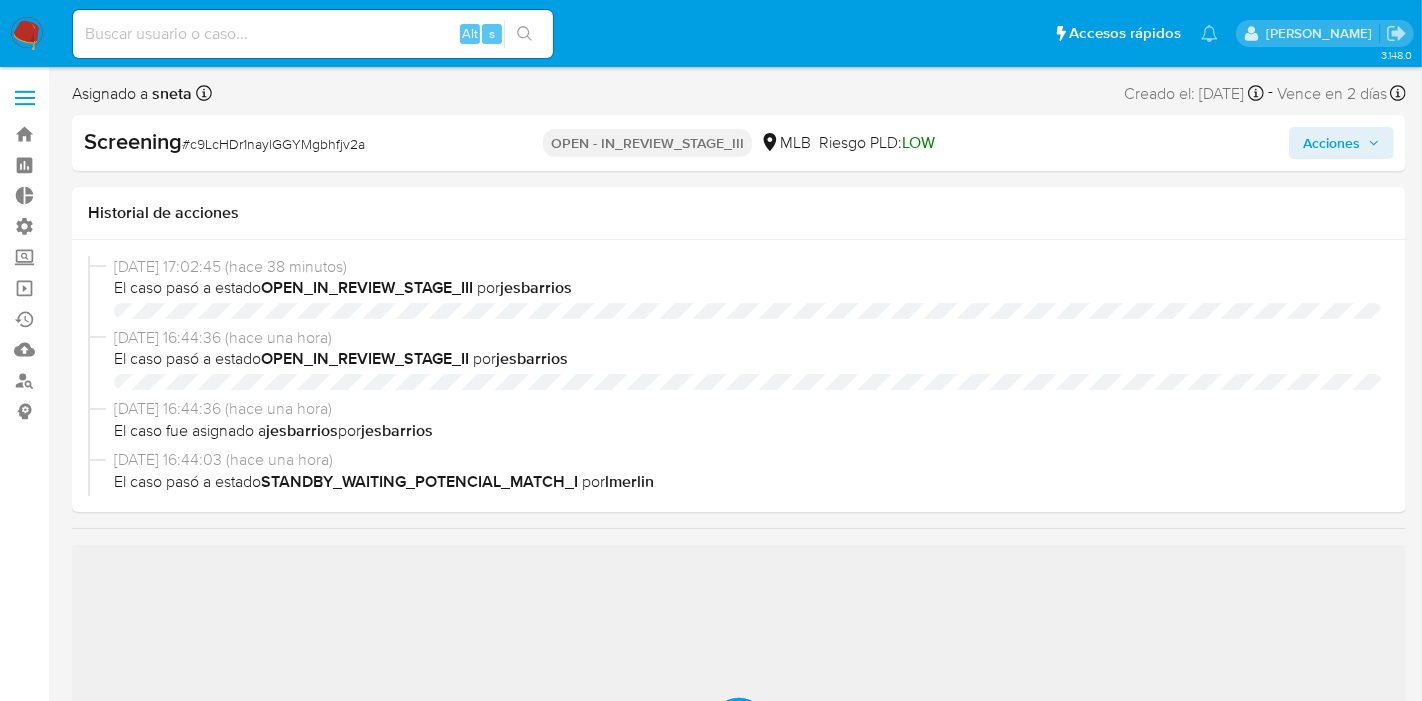 select on "10" 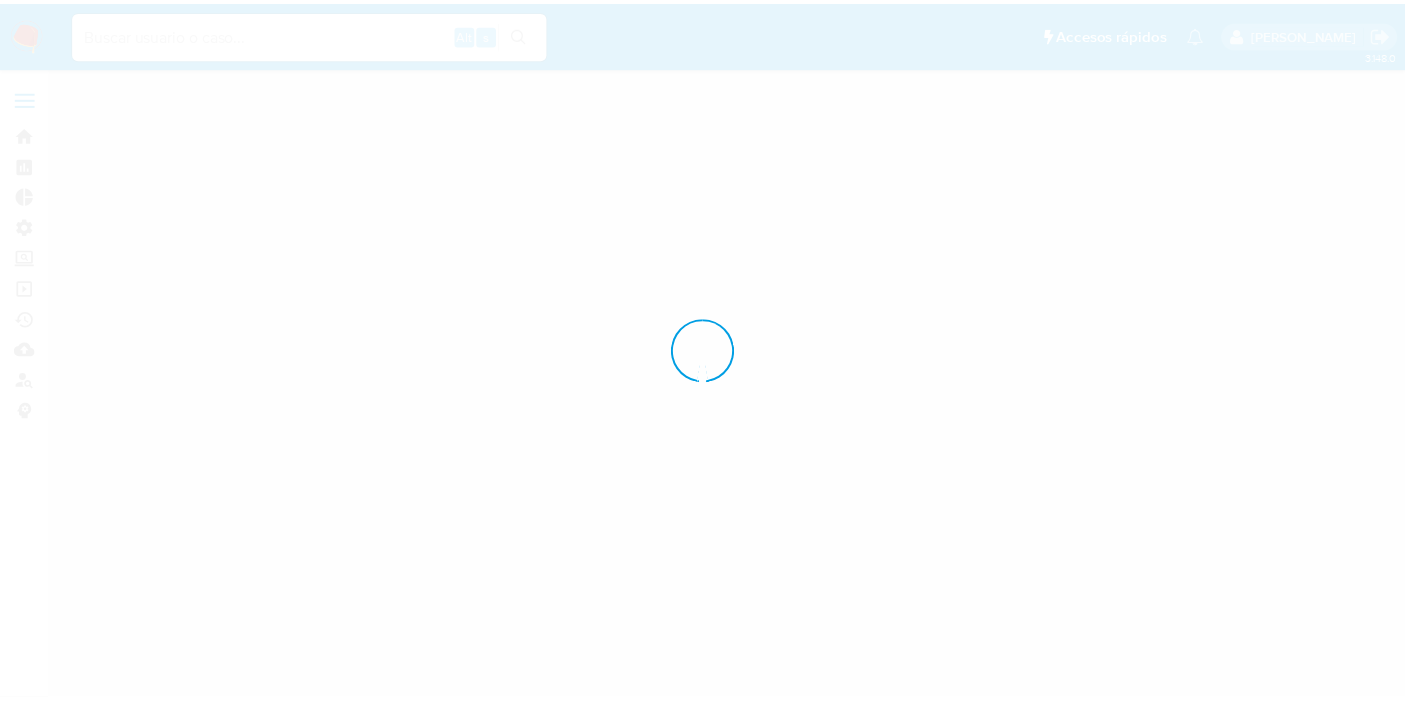 scroll, scrollTop: 0, scrollLeft: 0, axis: both 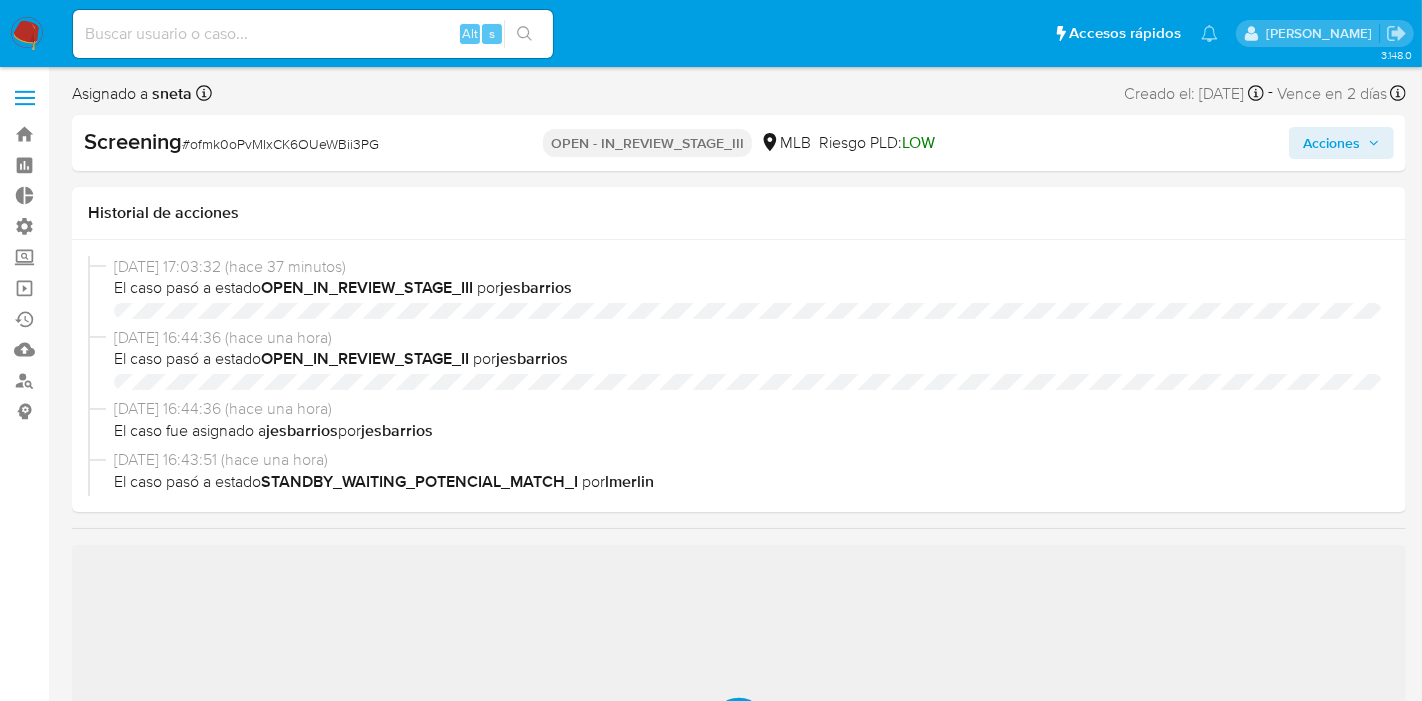 select on "10" 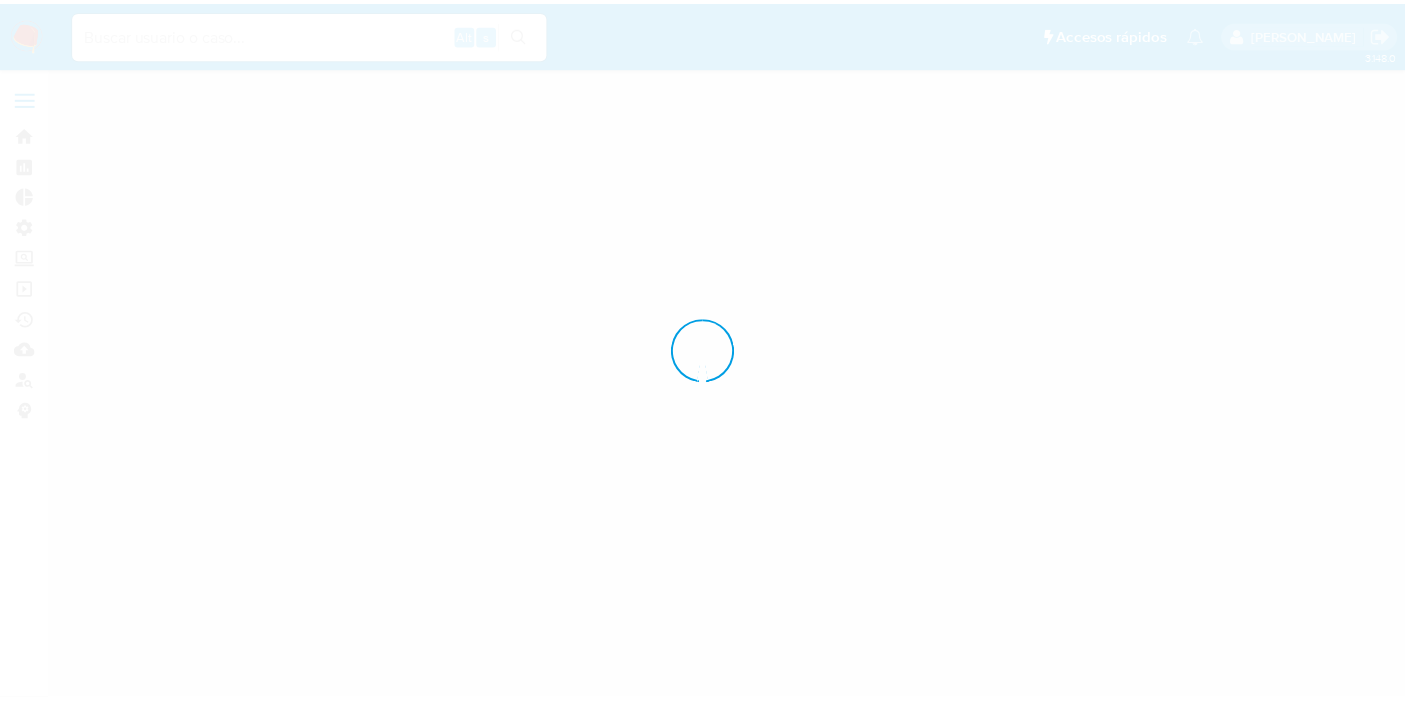 scroll, scrollTop: 0, scrollLeft: 0, axis: both 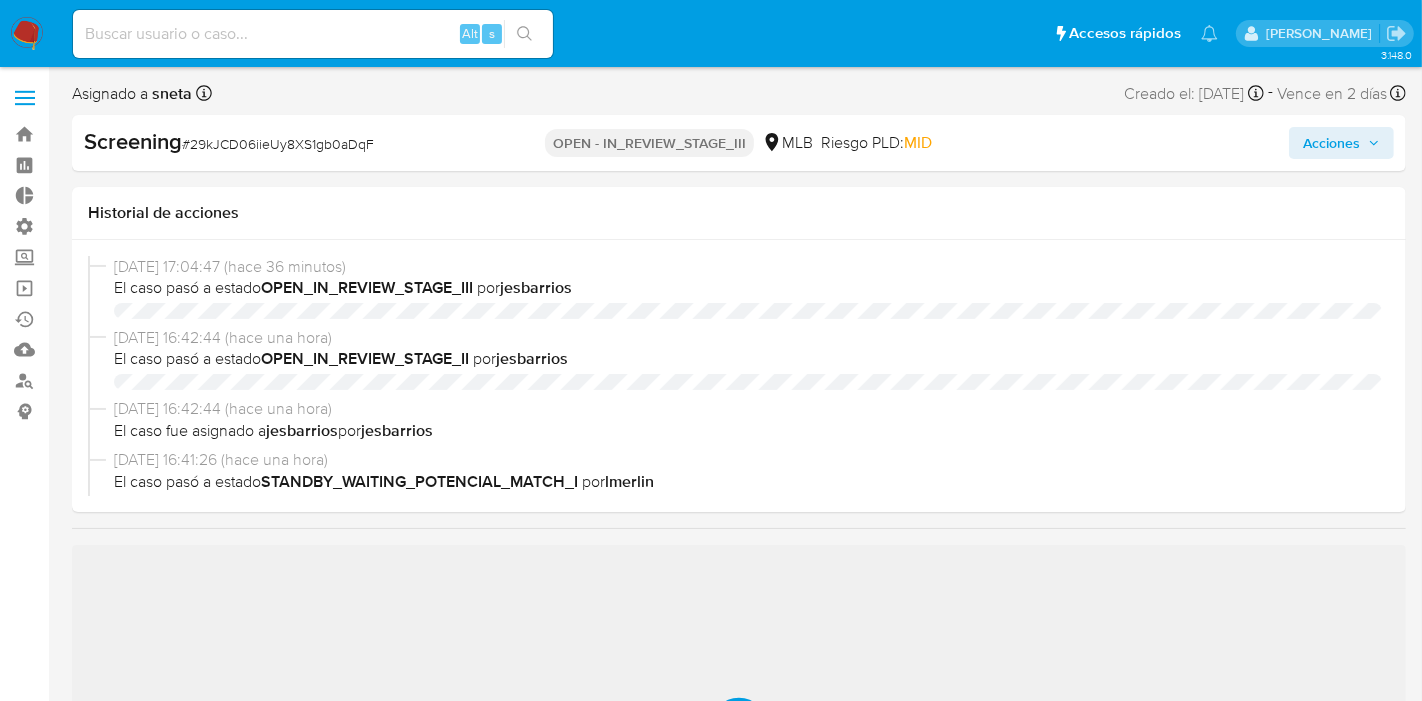 select on "10" 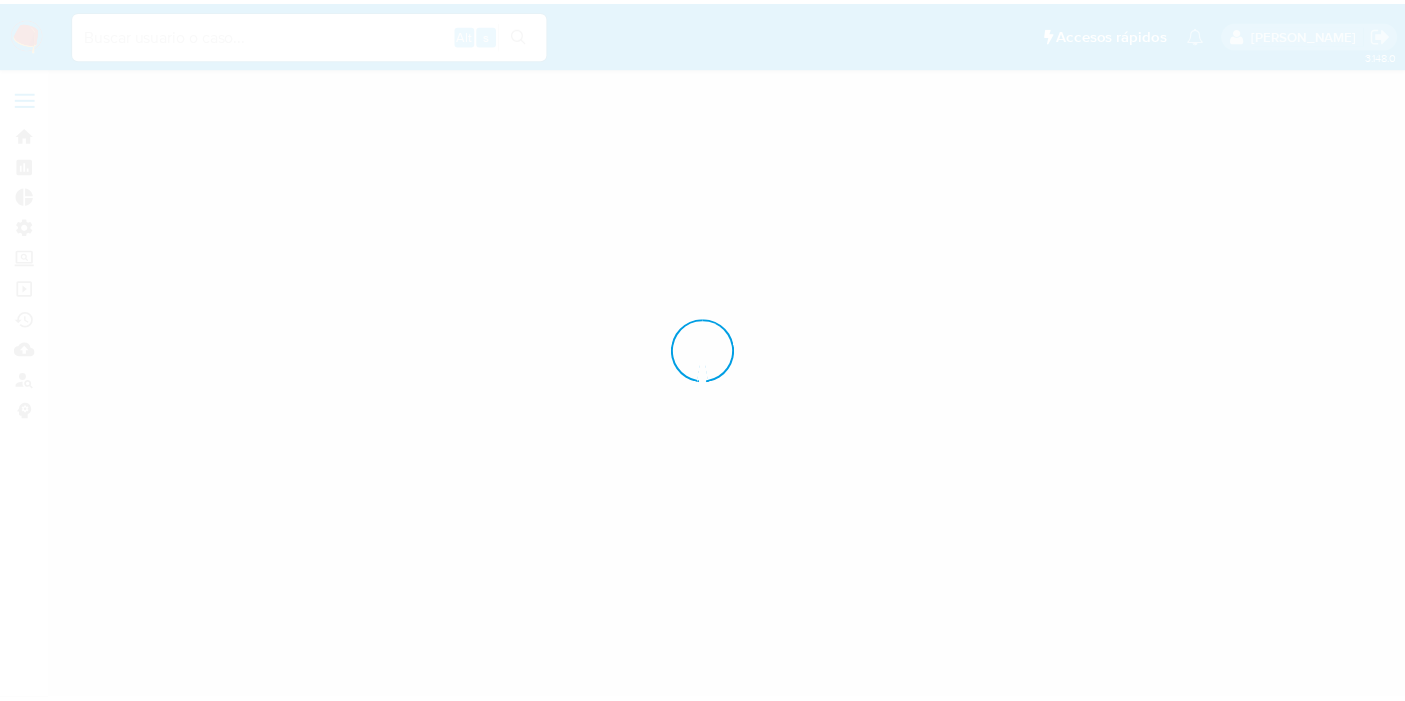 scroll, scrollTop: 0, scrollLeft: 0, axis: both 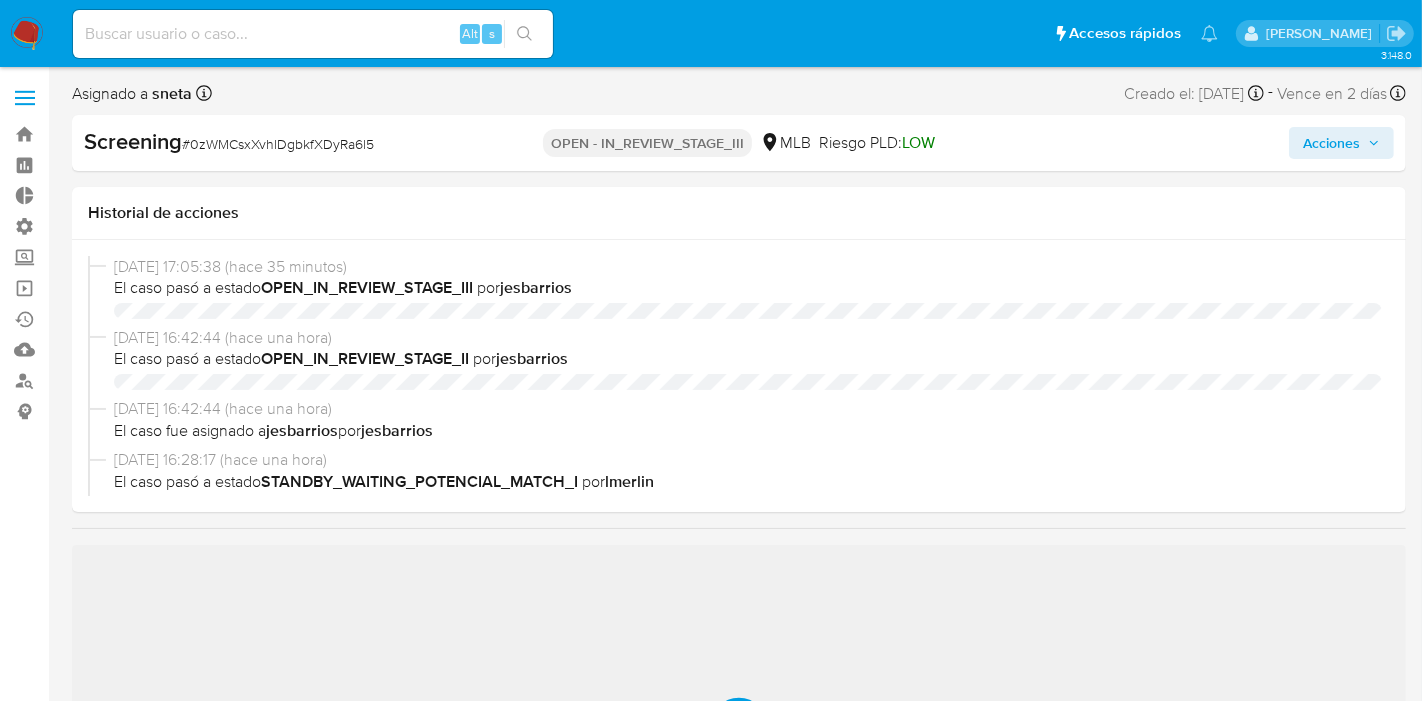 select on "10" 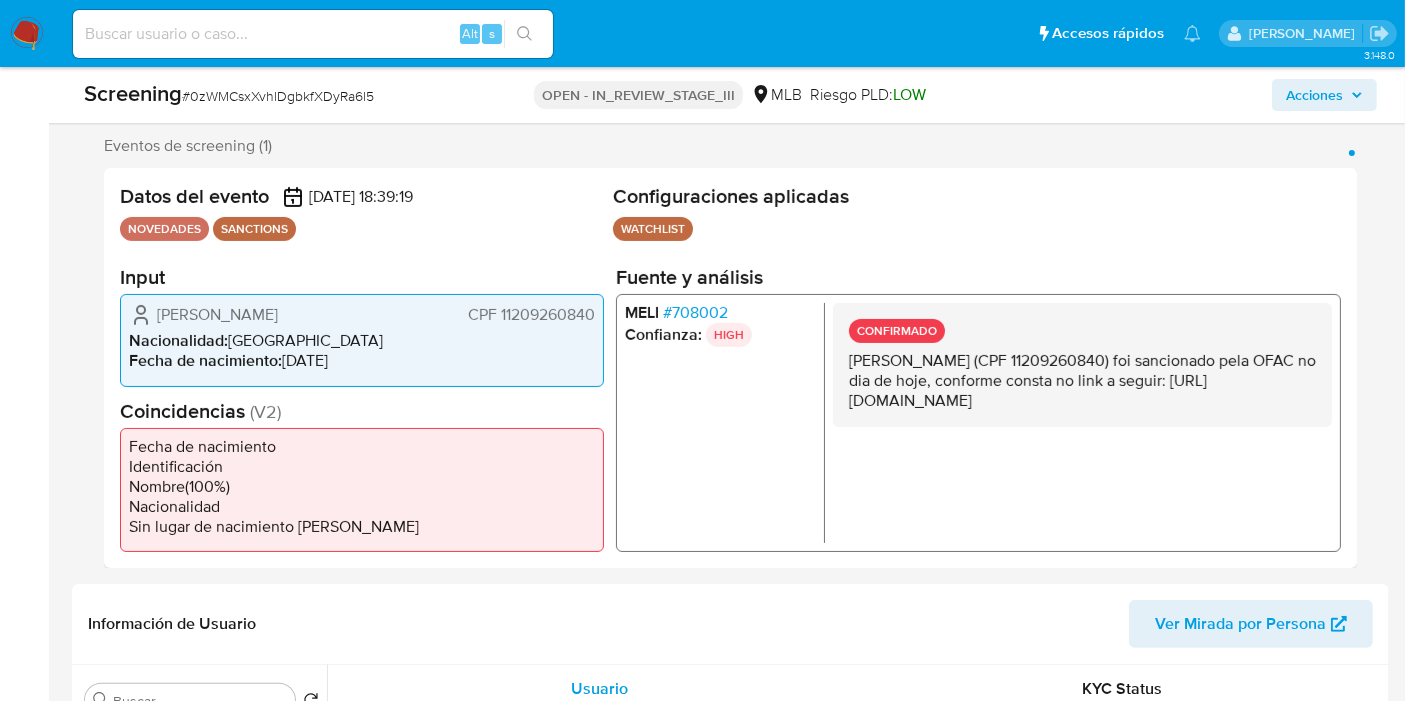 scroll, scrollTop: 0, scrollLeft: 0, axis: both 